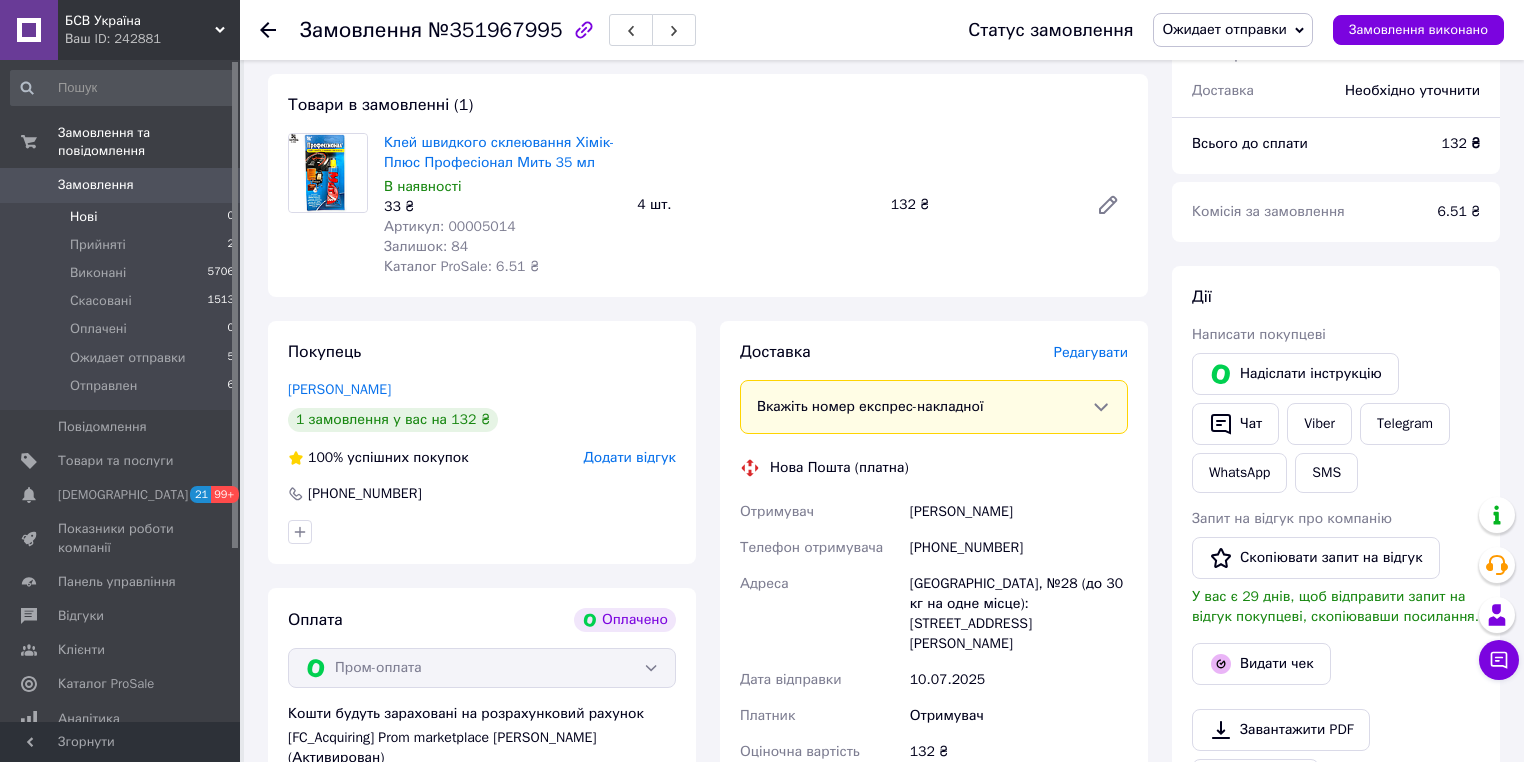 scroll, scrollTop: 160, scrollLeft: 0, axis: vertical 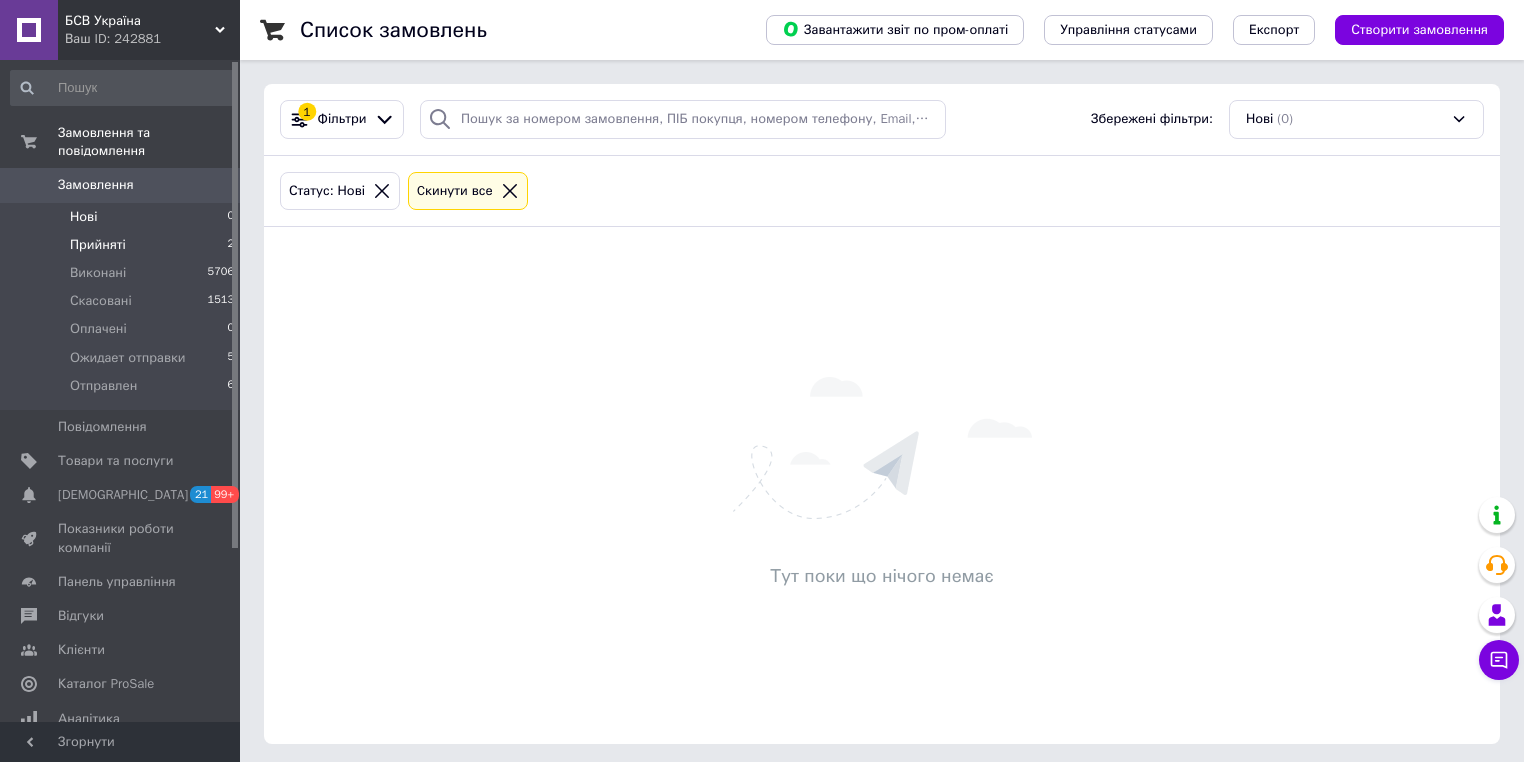 click on "Прийняті" at bounding box center (98, 245) 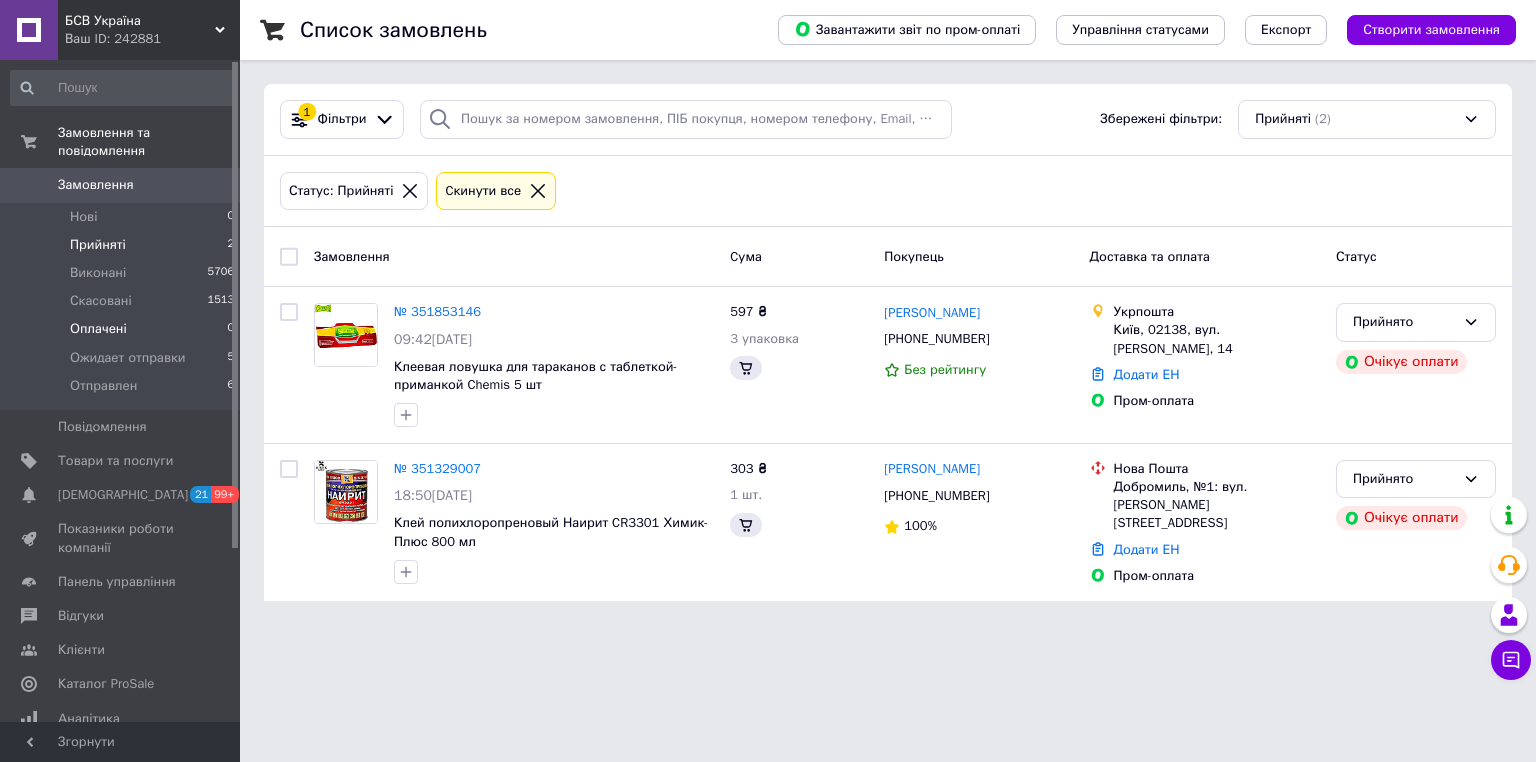 click on "Оплачені 0" at bounding box center (123, 329) 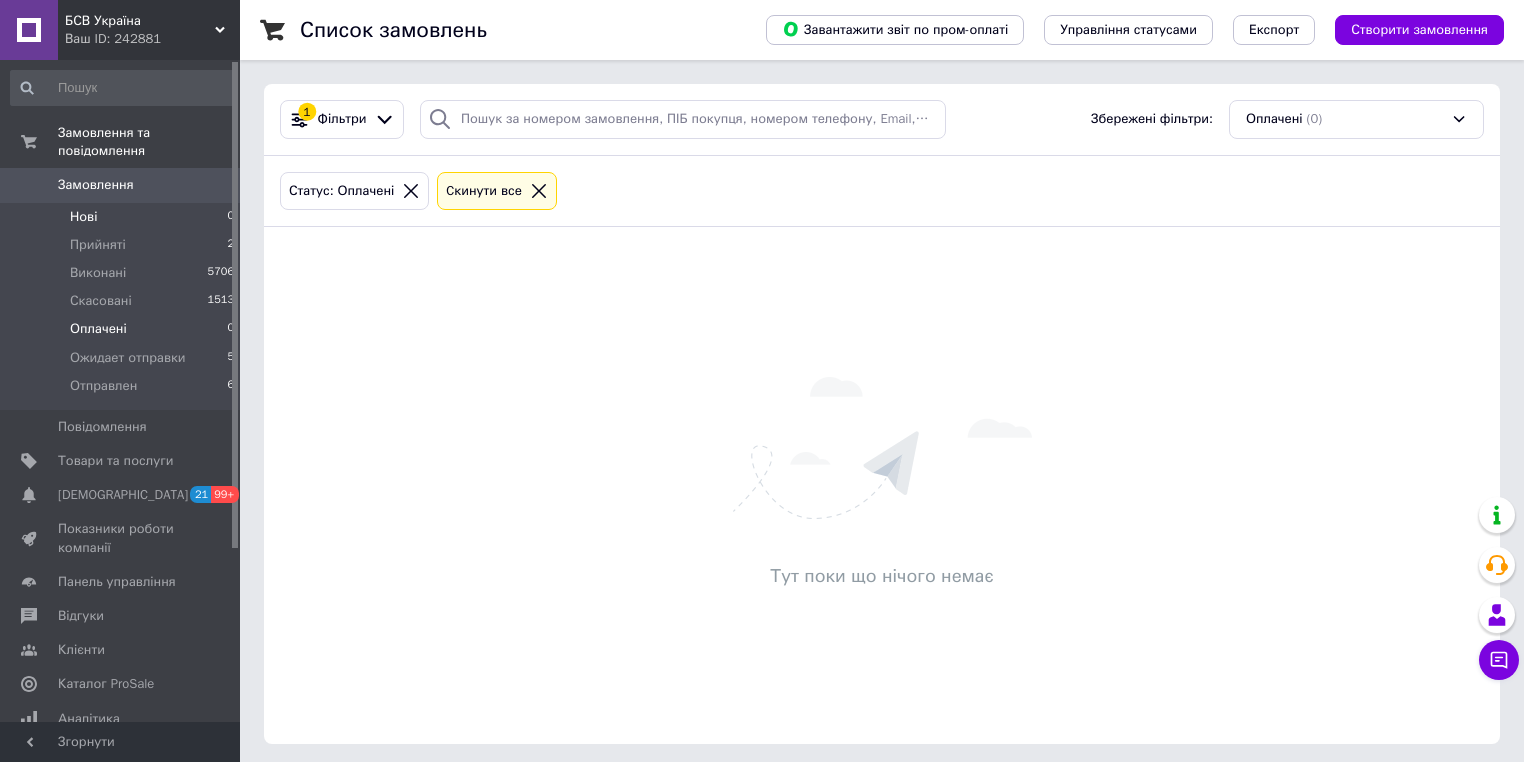 click on "Нові" at bounding box center (83, 217) 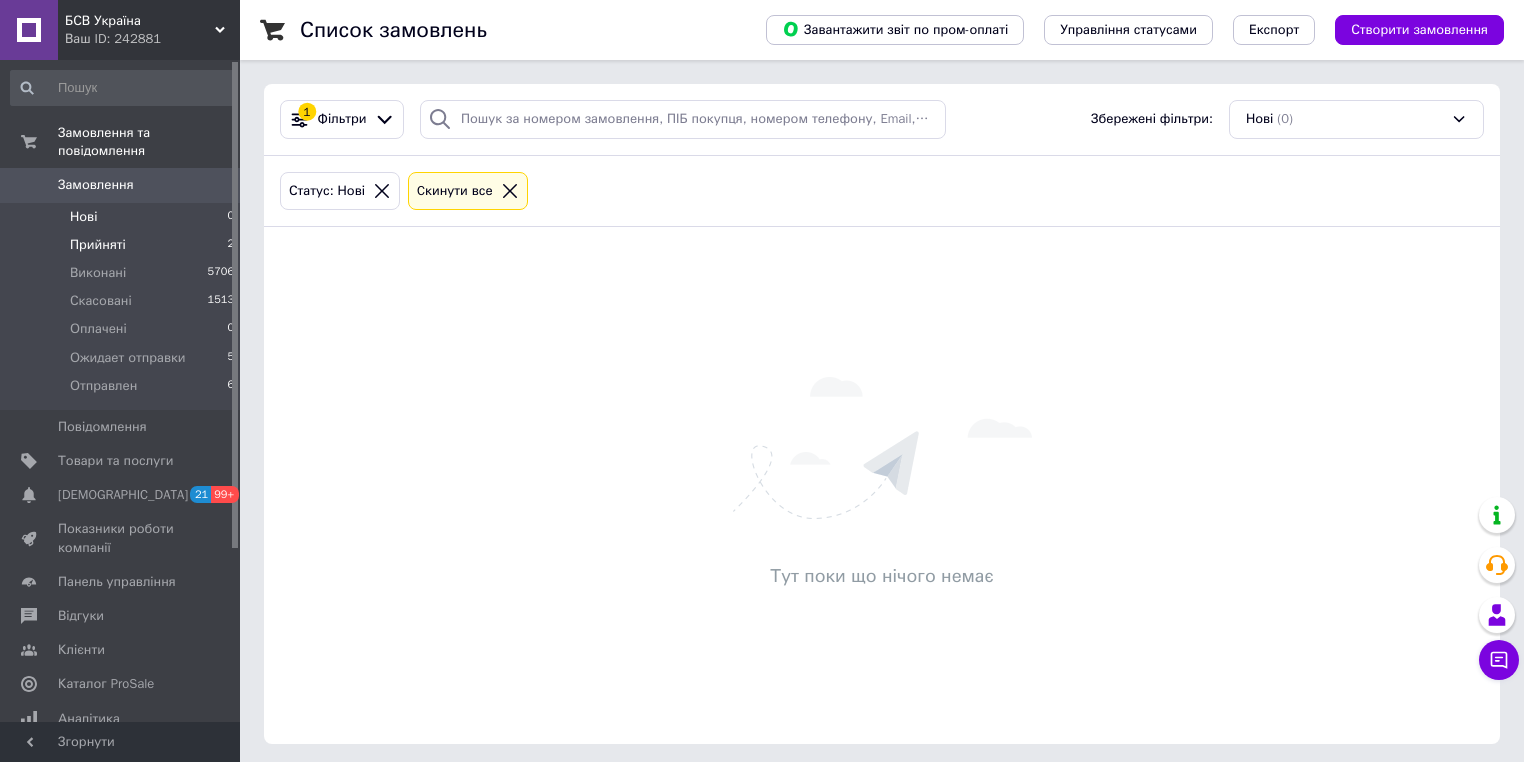click on "Прийняті 2" at bounding box center (123, 245) 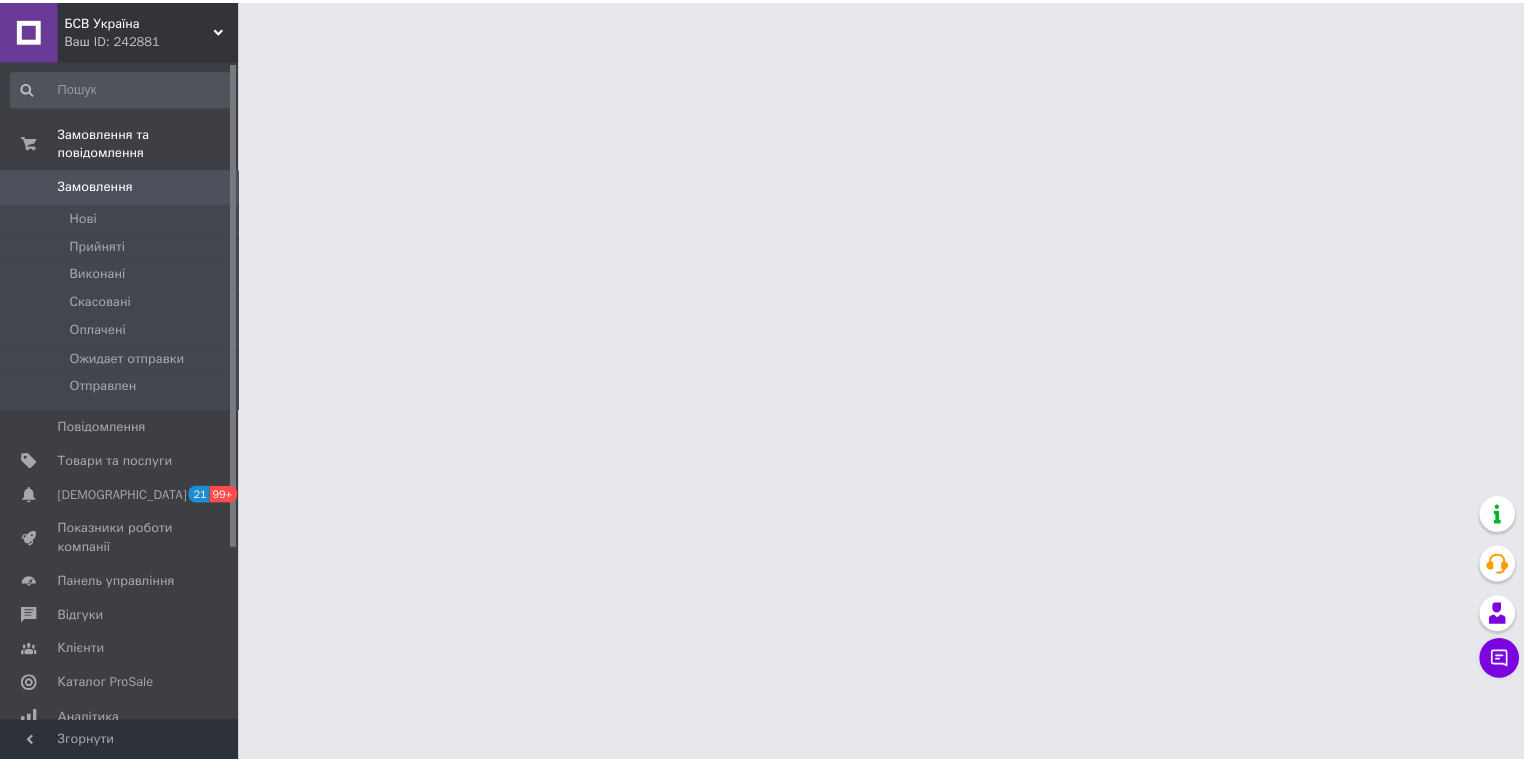 scroll, scrollTop: 0, scrollLeft: 0, axis: both 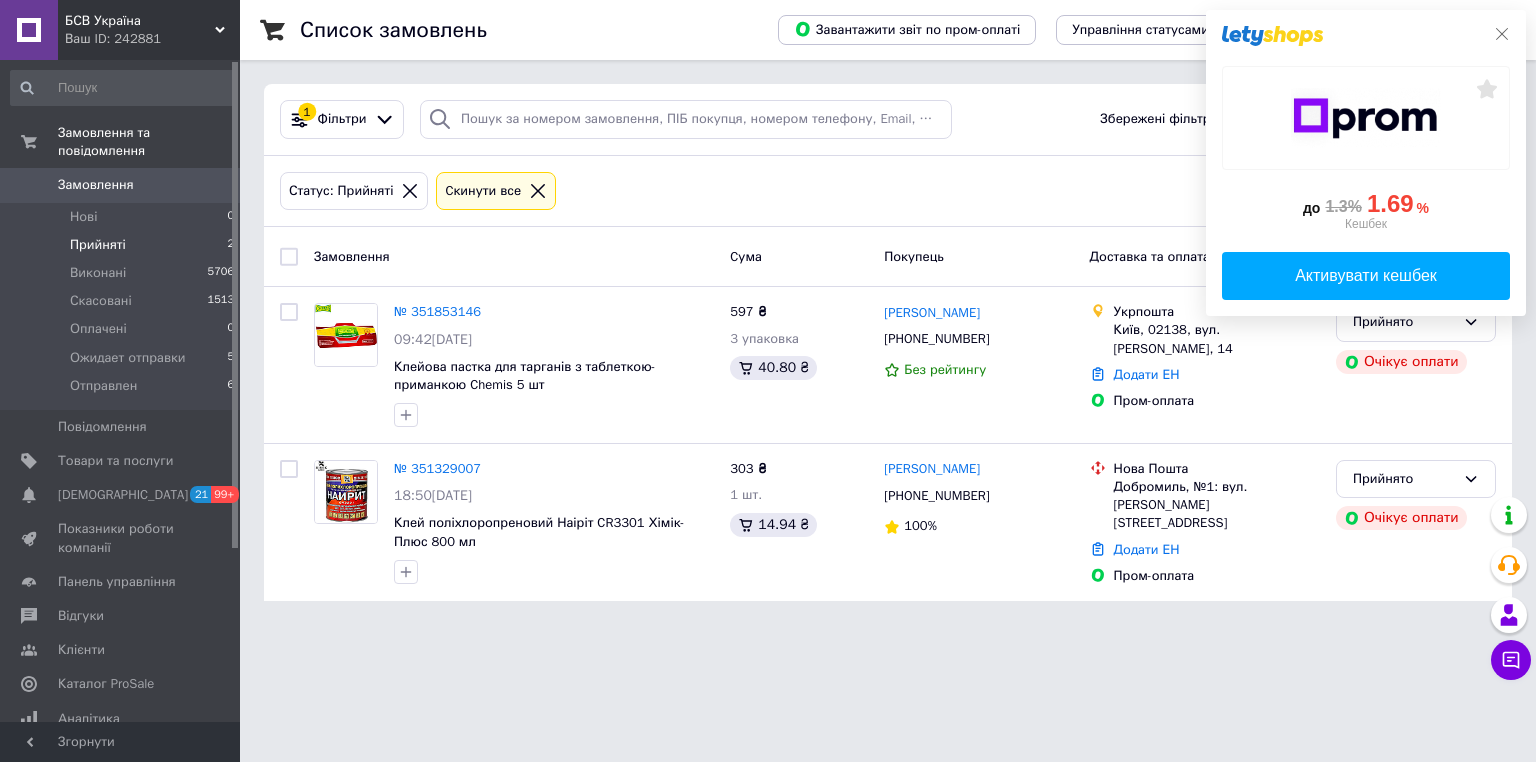 click 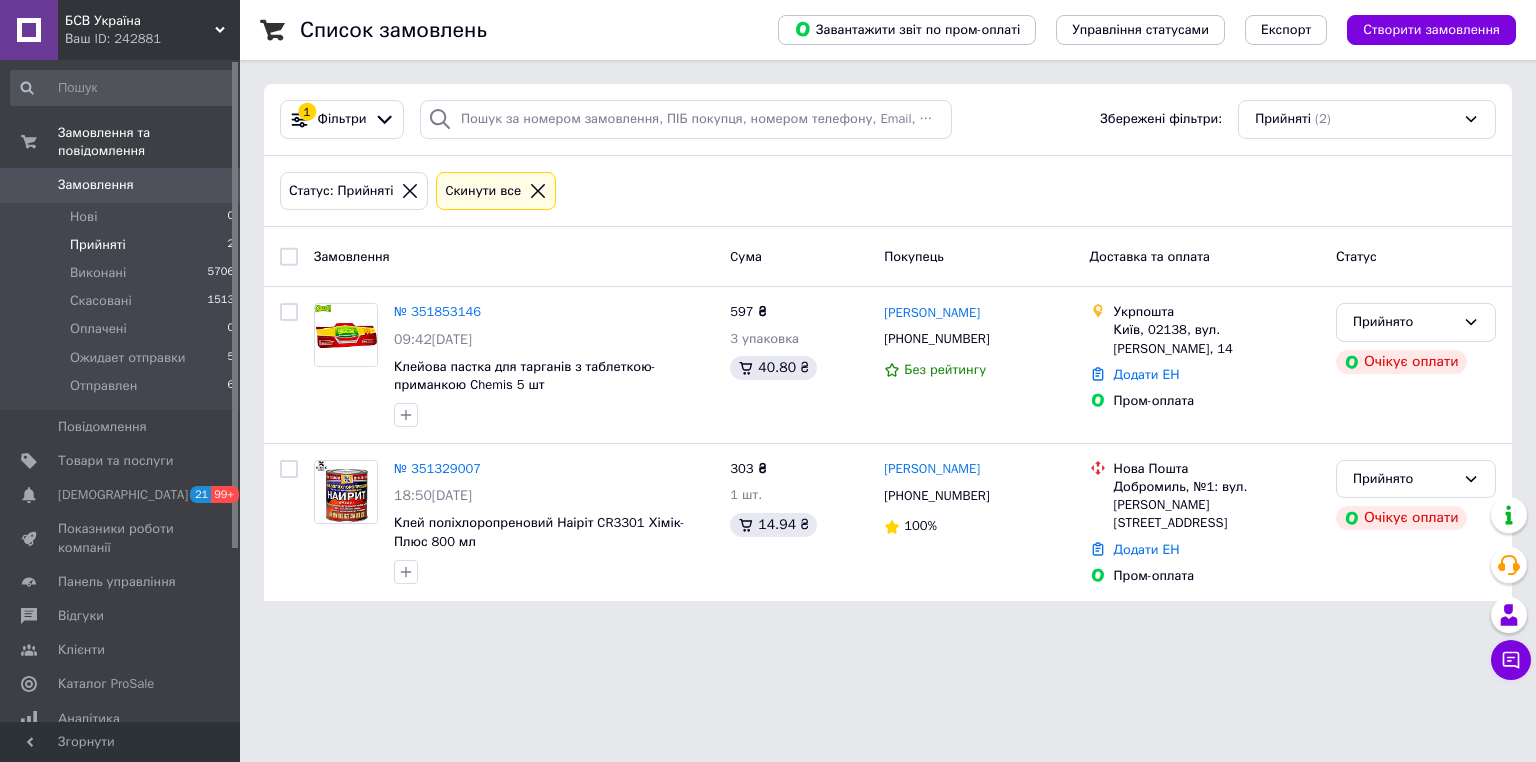 click on "Прийняті 2" at bounding box center (123, 245) 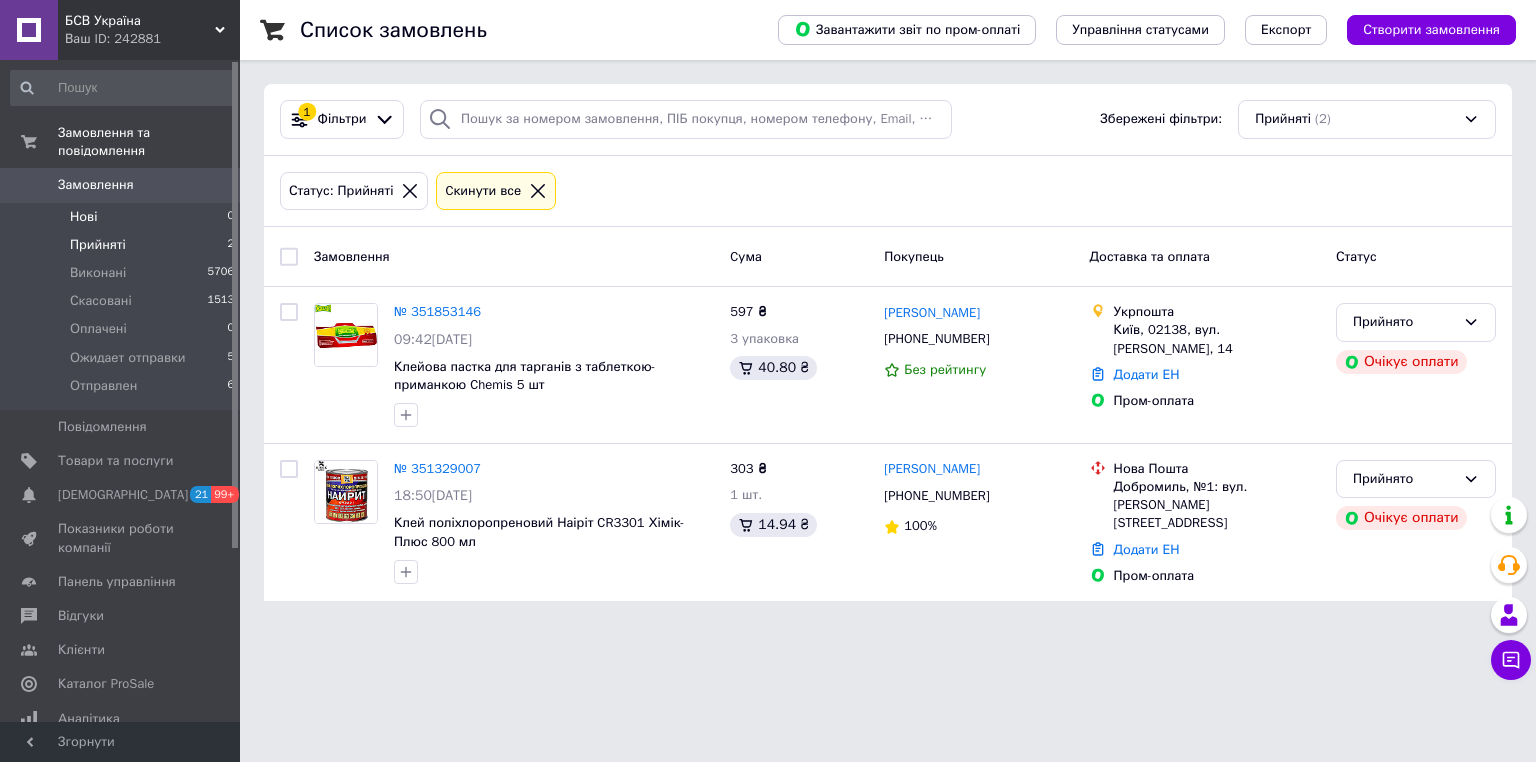 click on "Нові 0" at bounding box center [123, 217] 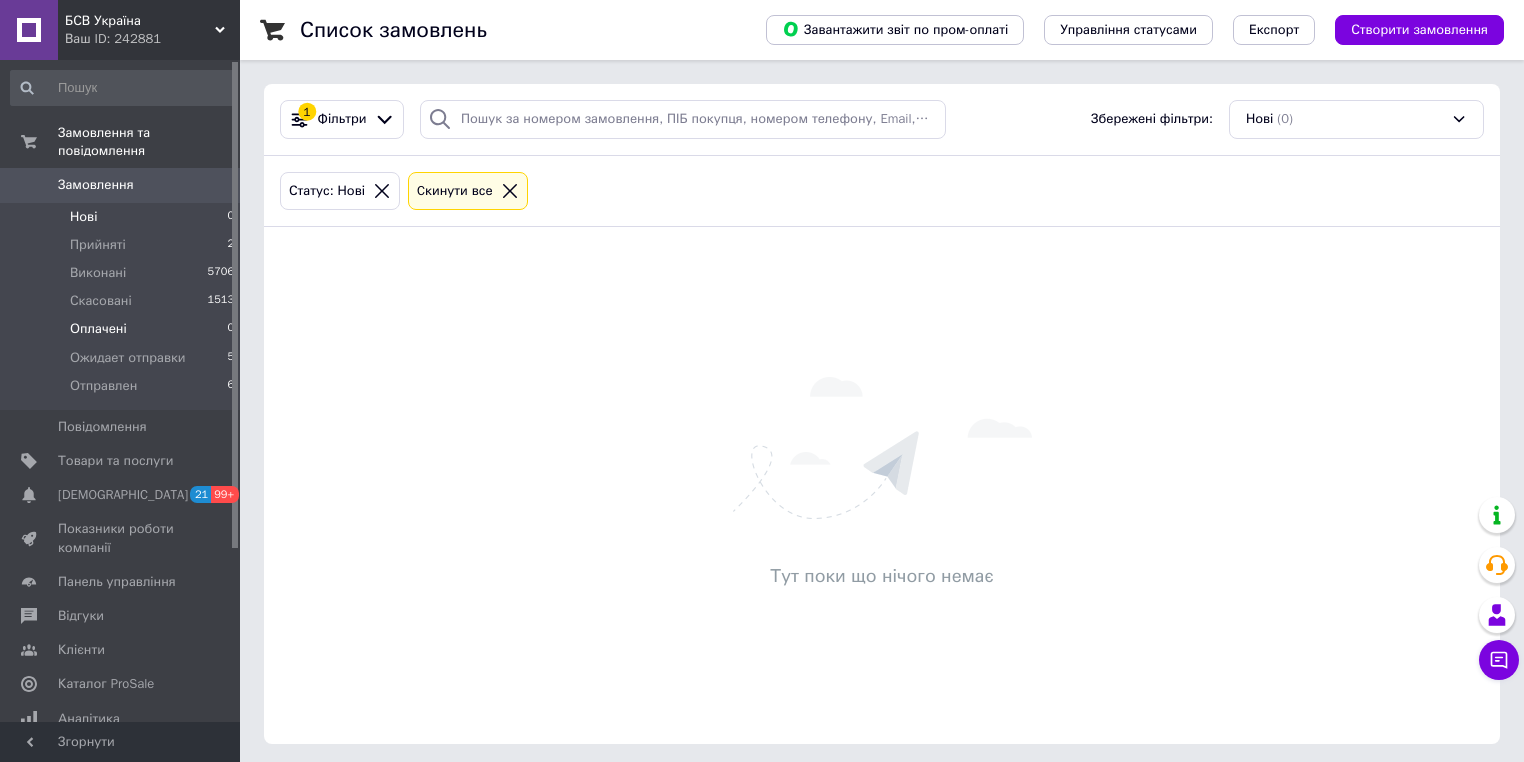 click on "Оплачені 0" at bounding box center (123, 329) 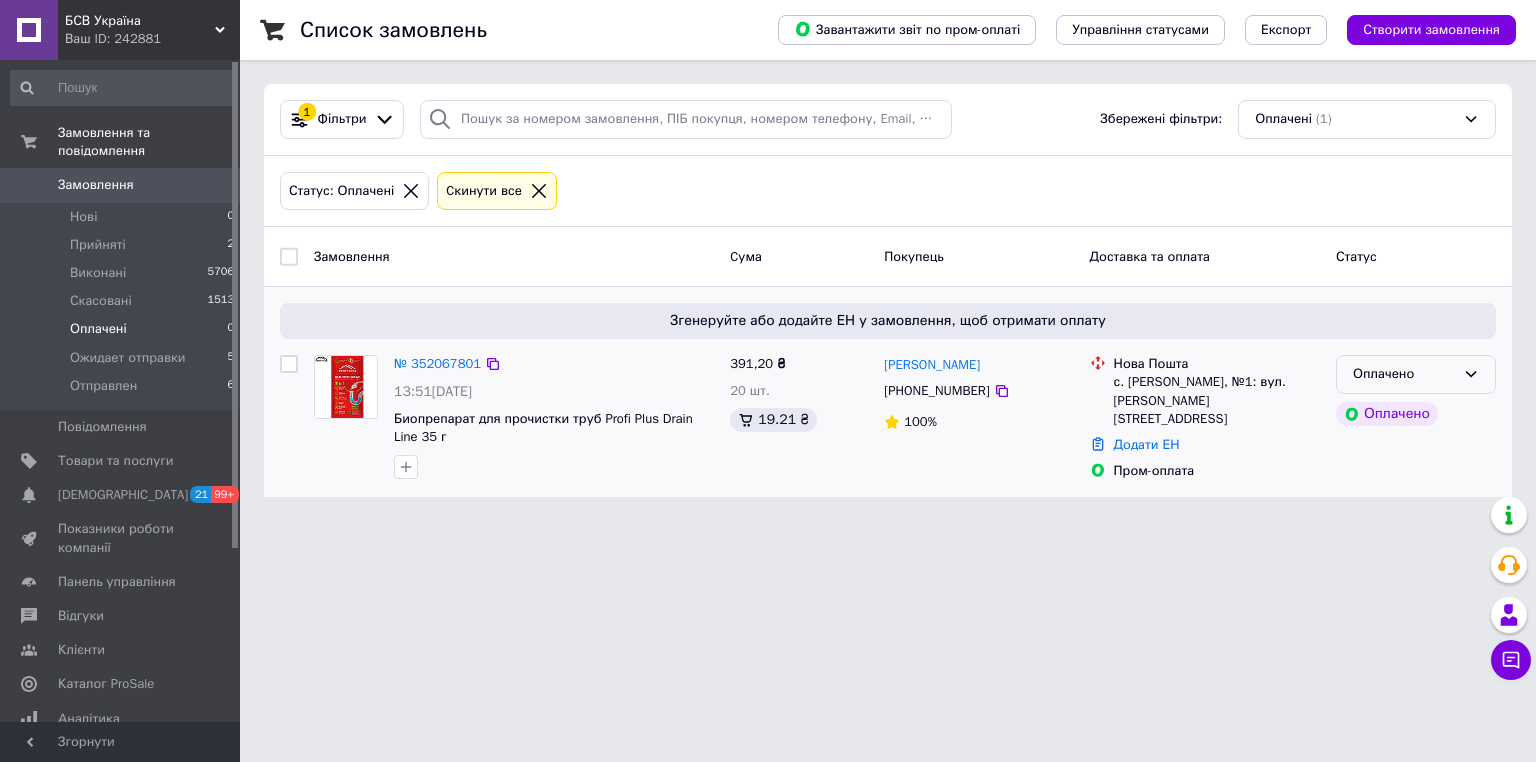 click on "Оплачено" at bounding box center [1404, 374] 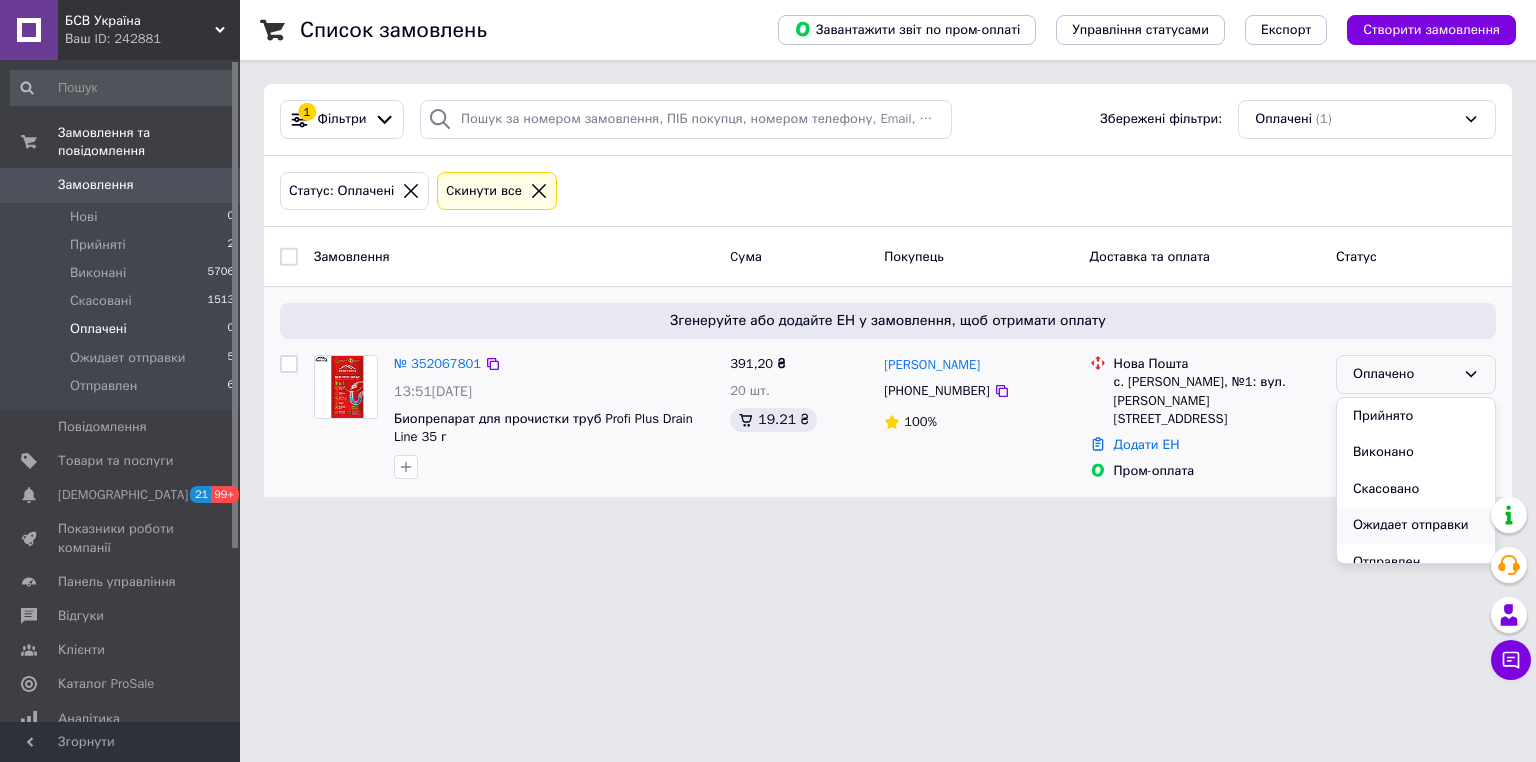 click on "Ожидает отправки" at bounding box center (1416, 525) 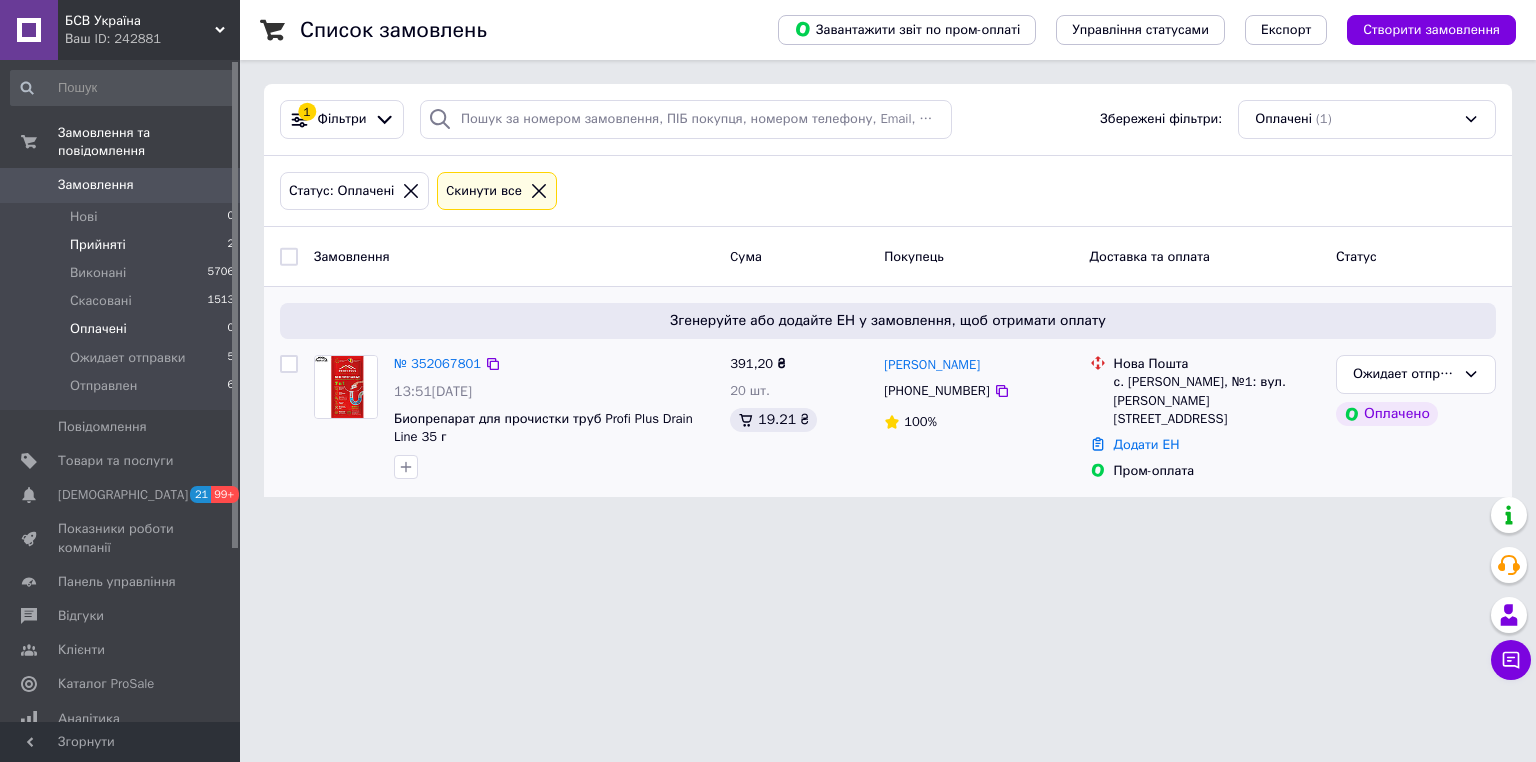 click on "Прийняті" at bounding box center (98, 245) 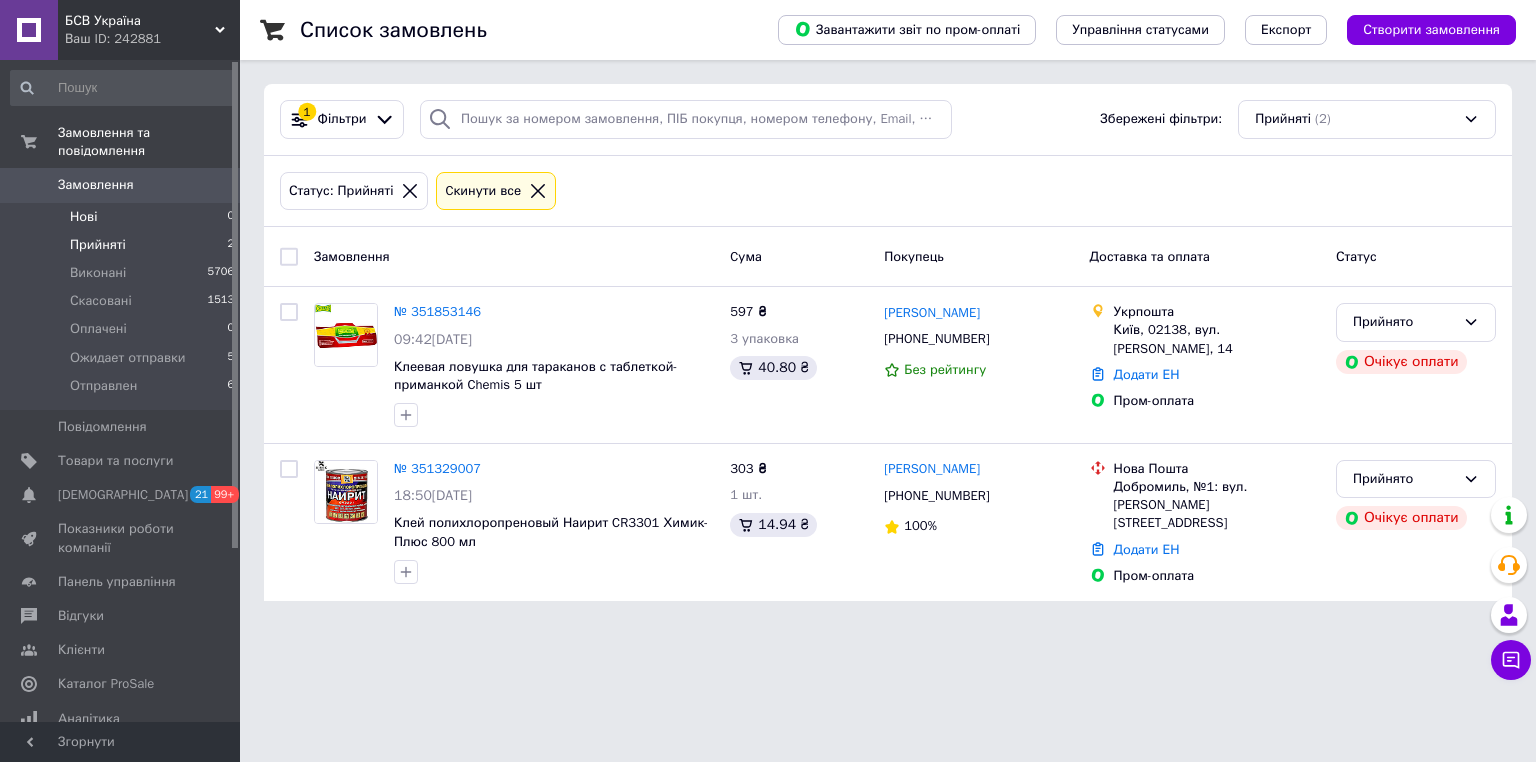 click on "Нові 0" at bounding box center [123, 217] 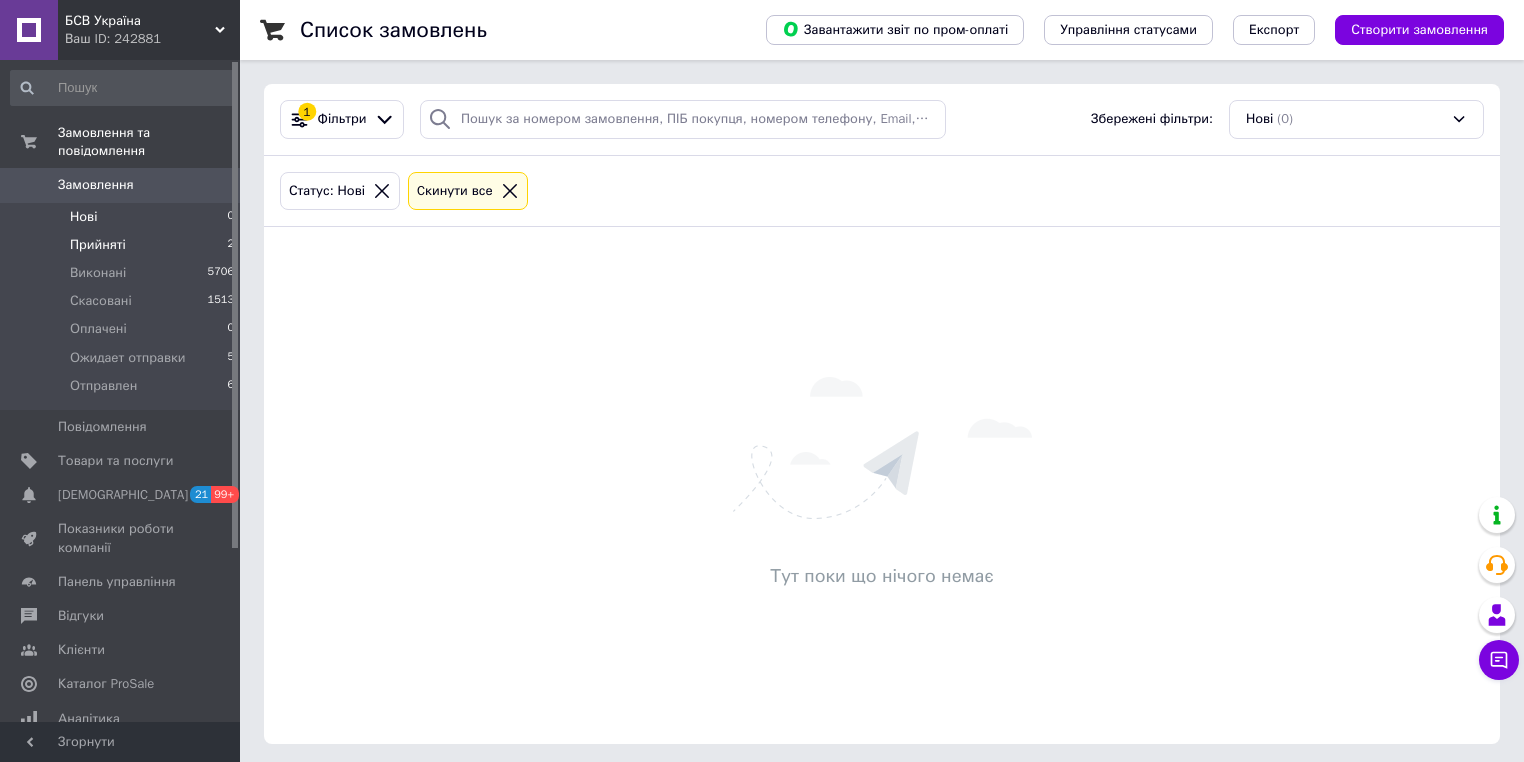 click on "Прийняті 2" at bounding box center (123, 245) 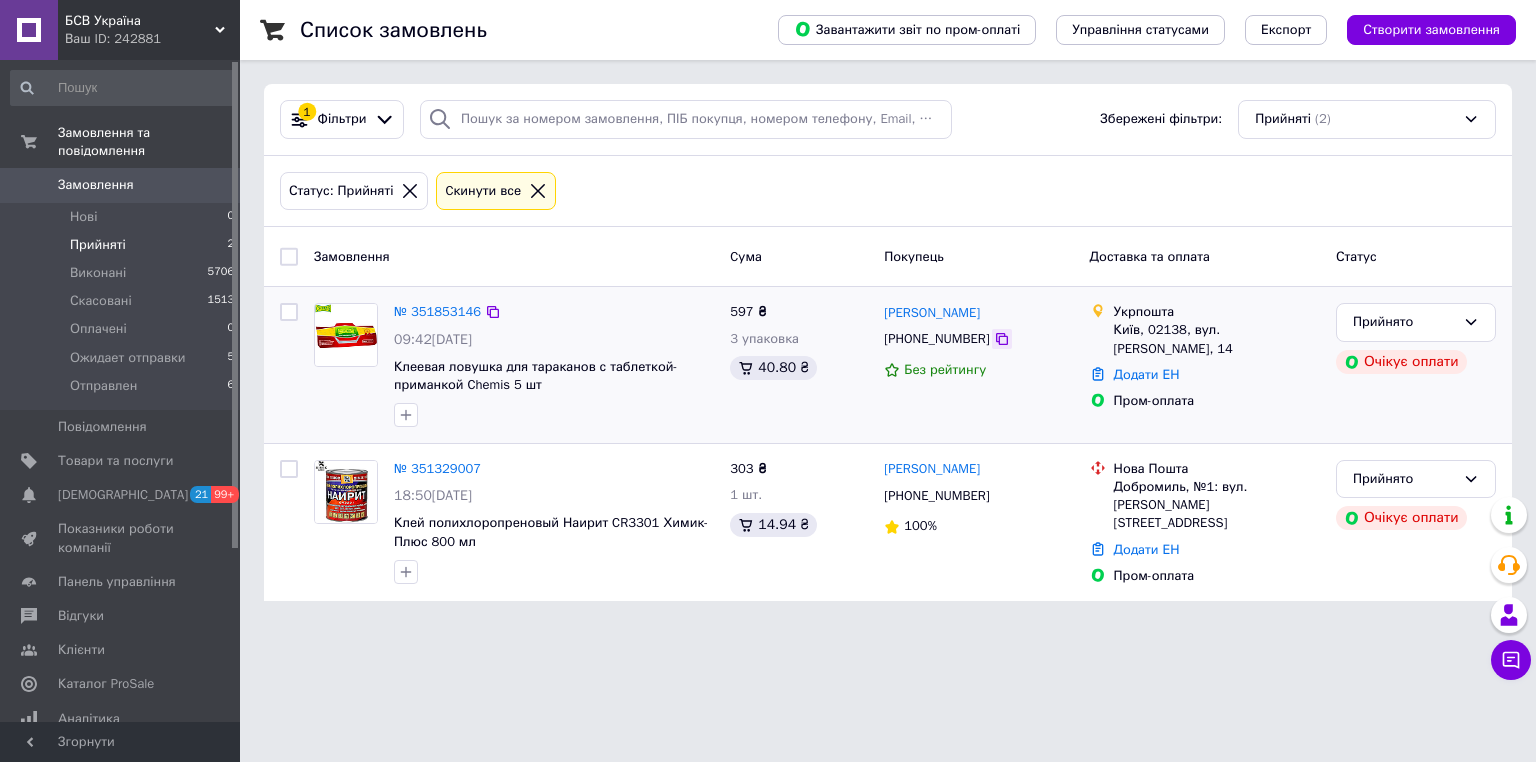 click 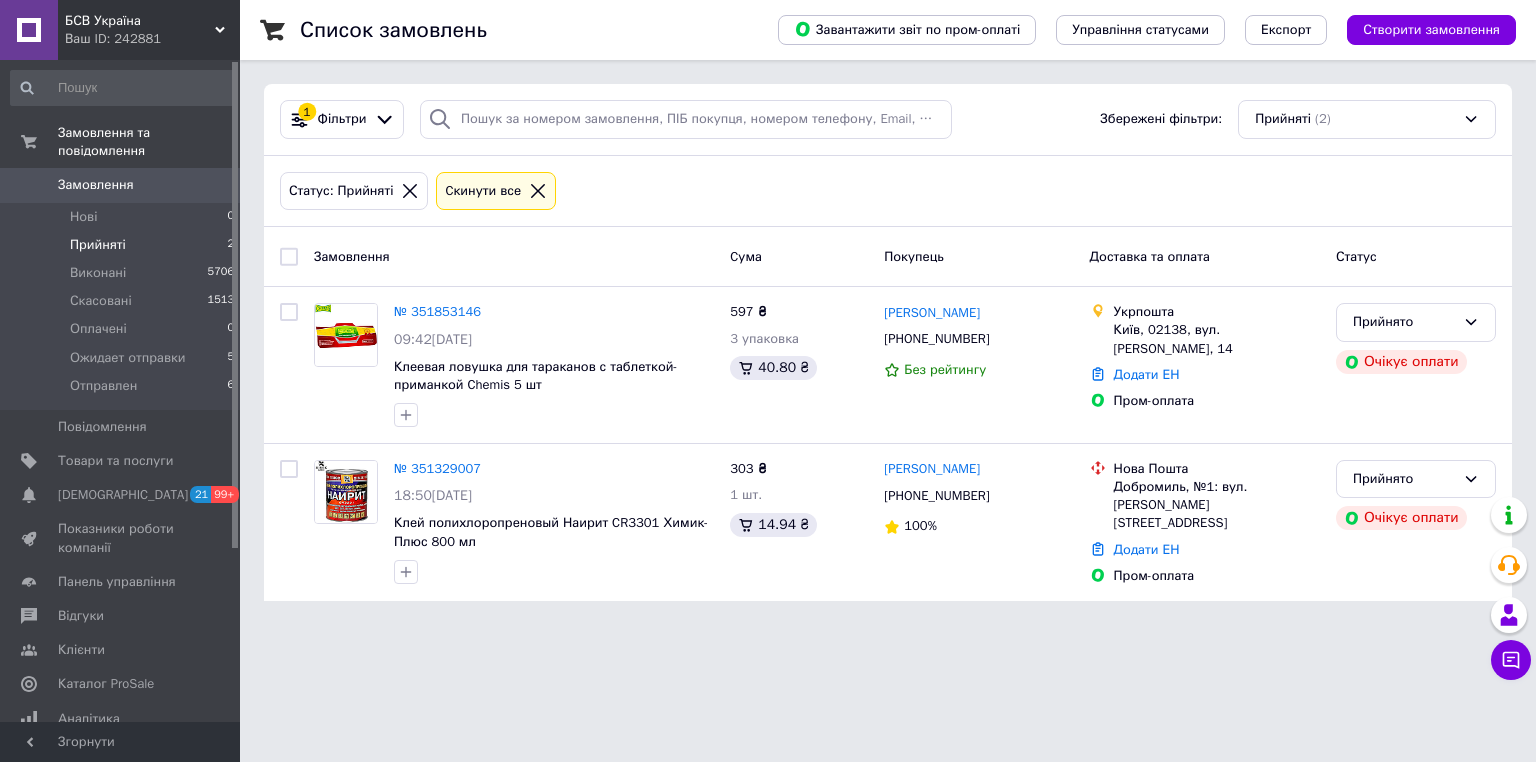 click on "Список замовлень   Завантажити звіт по пром-оплаті Управління статусами Експорт Створити замовлення 1 Фільтри Збережені фільтри: Прийняті (2) Статус: Прийняті Cкинути все Замовлення Cума Покупець Доставка та оплата Статус № 351853146 09:42, 09.07.2025 Клеевая ловушка для тараканов с таблеткой-приманкой Chemis 5 шт 597 ₴ 3 упаковка 40.80 ₴ Світлана Медвідь +380677821522 Без рейтингу Укрпошта Київ, 02138, вул. Данькевича Костянтина, 14 Додати ЕН Пром-оплата Прийнято Очікує оплати № 351329007 18:50, 05.07.2025 Клей полихлоропреновый Наирит CR3301 Химик-Плюс 800 мл 303 ₴ 1 шт. 14.94 ₴ Тарас Мартинишин 100%" at bounding box center (888, 312) 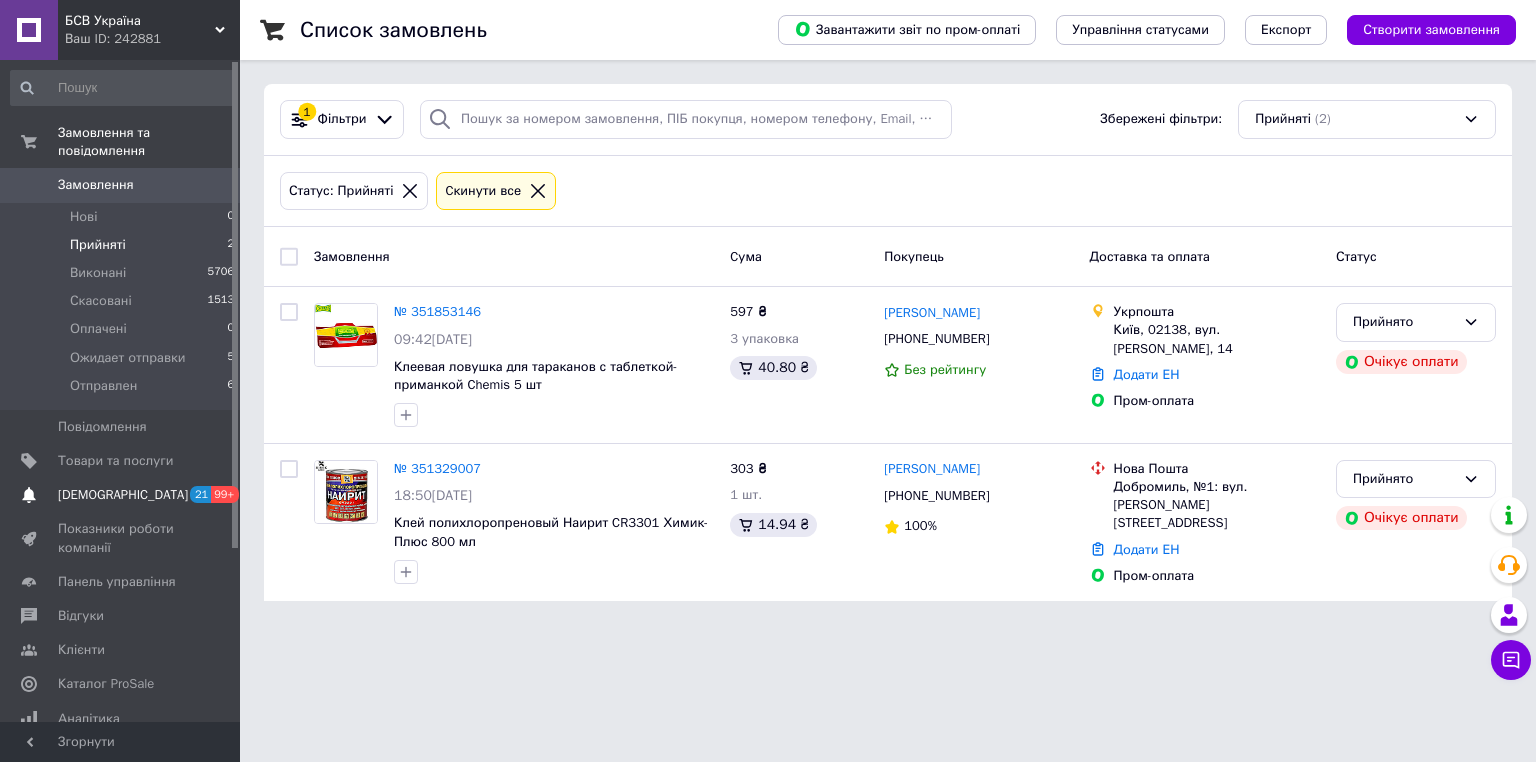 click on "Сповіщення 21 99+" at bounding box center (123, 495) 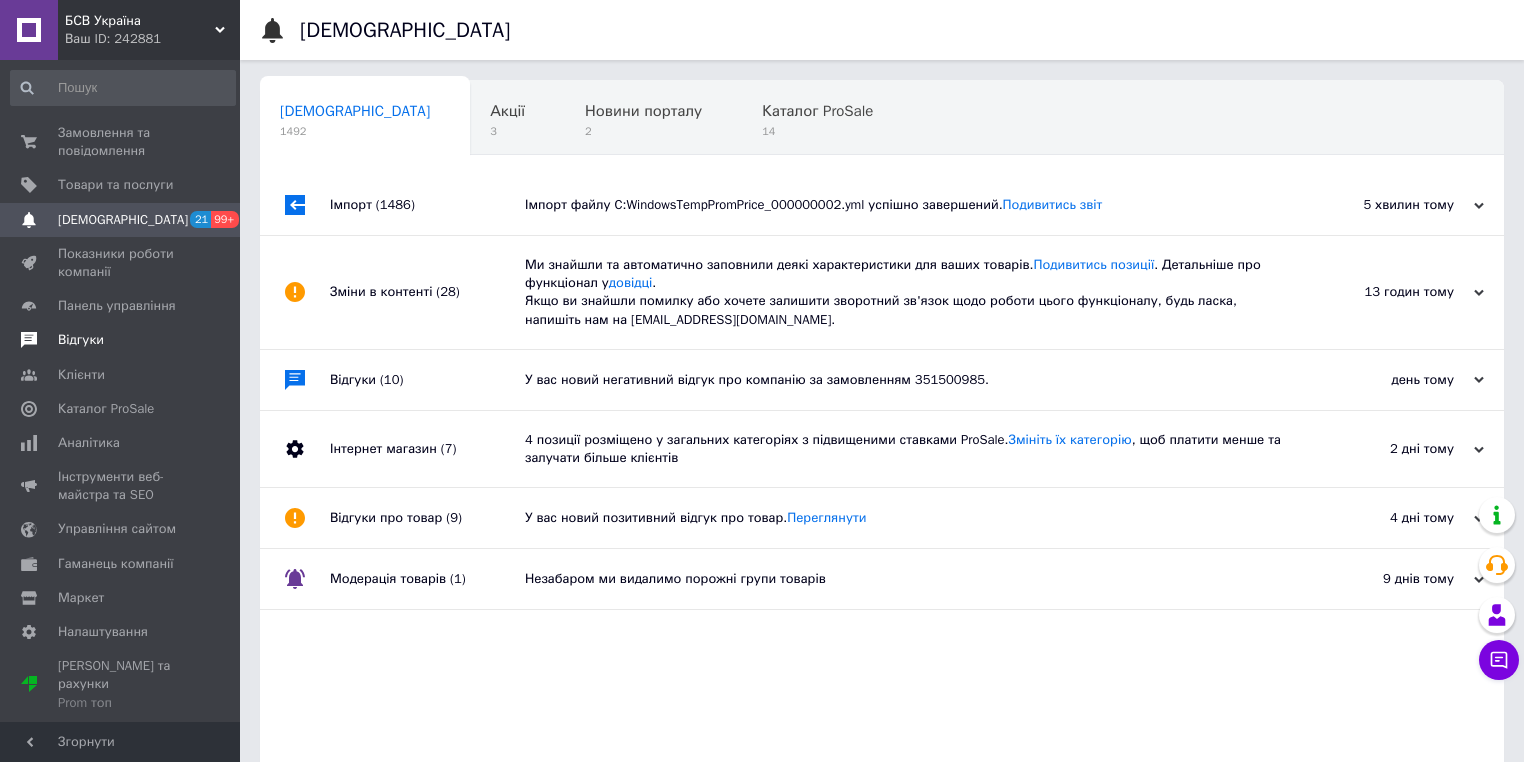 click on "Відгуки" at bounding box center (121, 340) 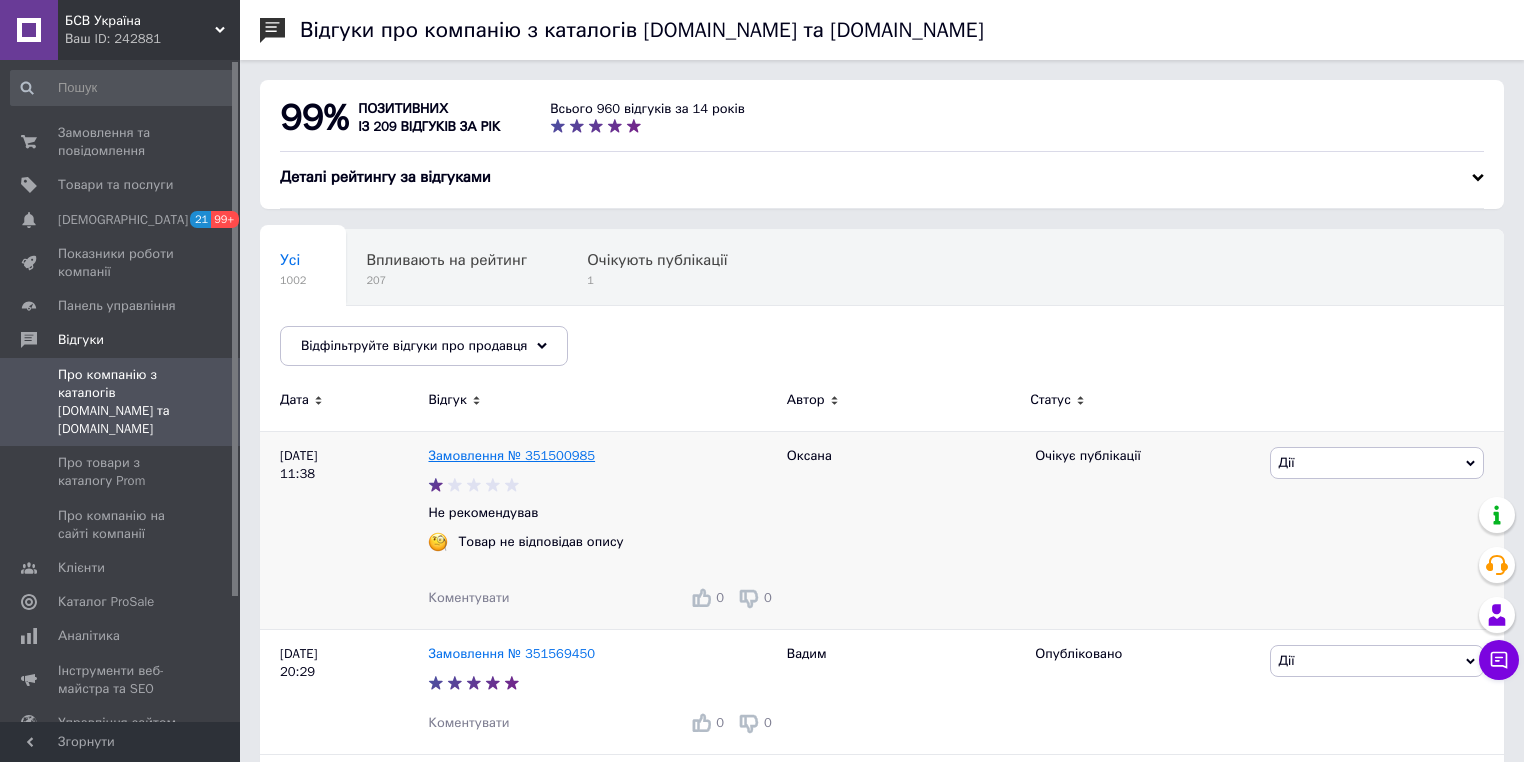 click on "Замовлення № 351500985" at bounding box center [511, 455] 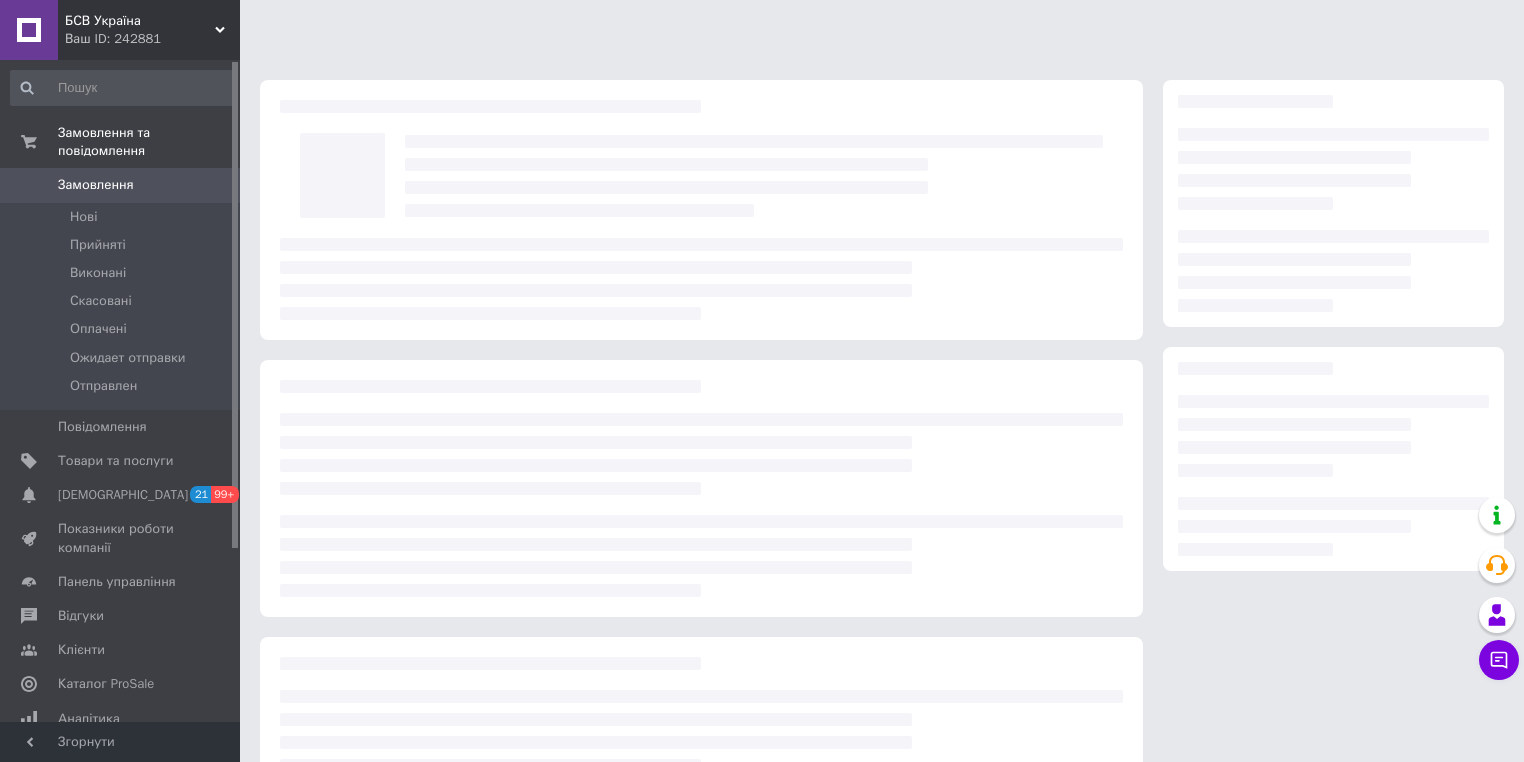 scroll, scrollTop: 0, scrollLeft: 0, axis: both 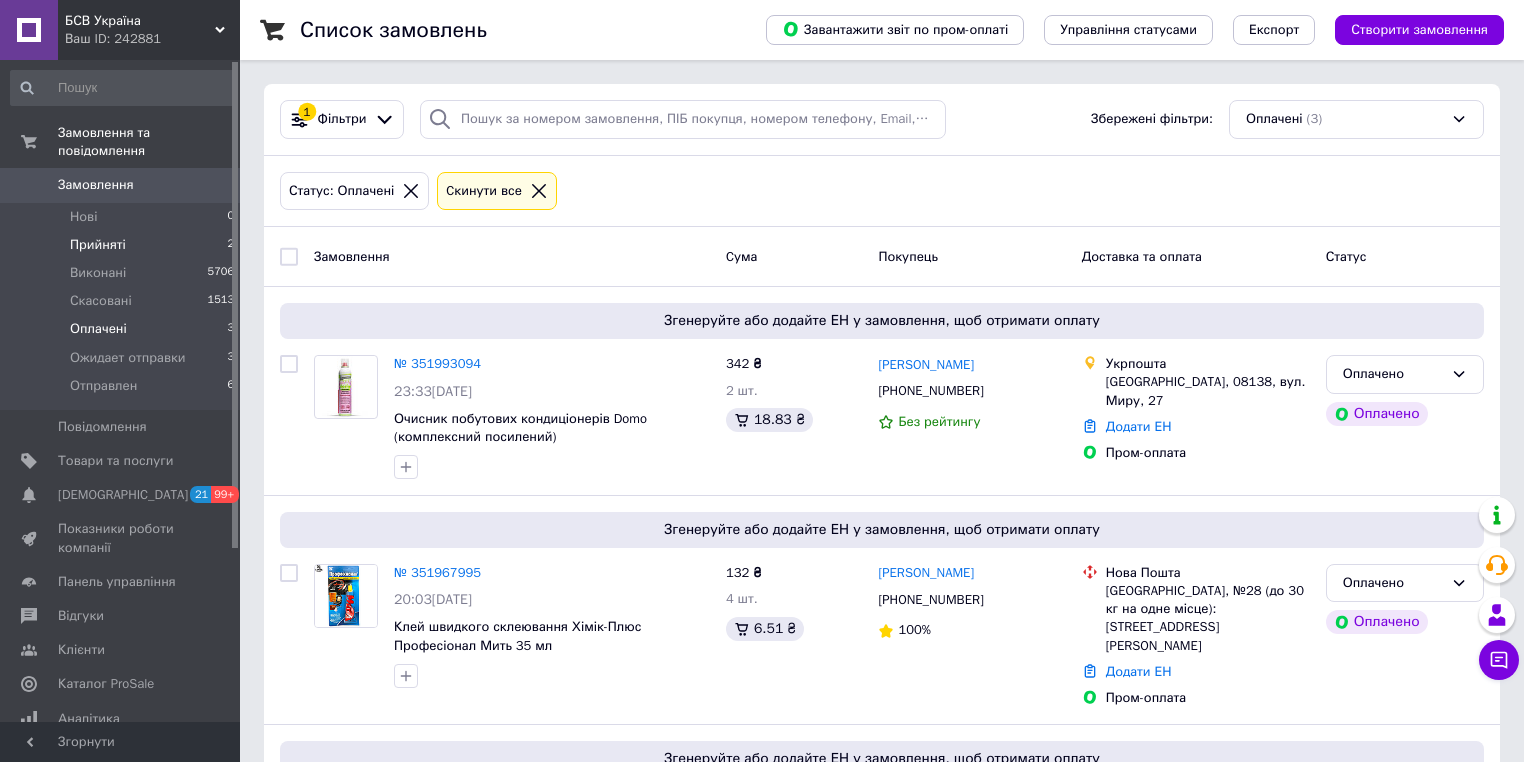click on "Прийняті" at bounding box center (98, 245) 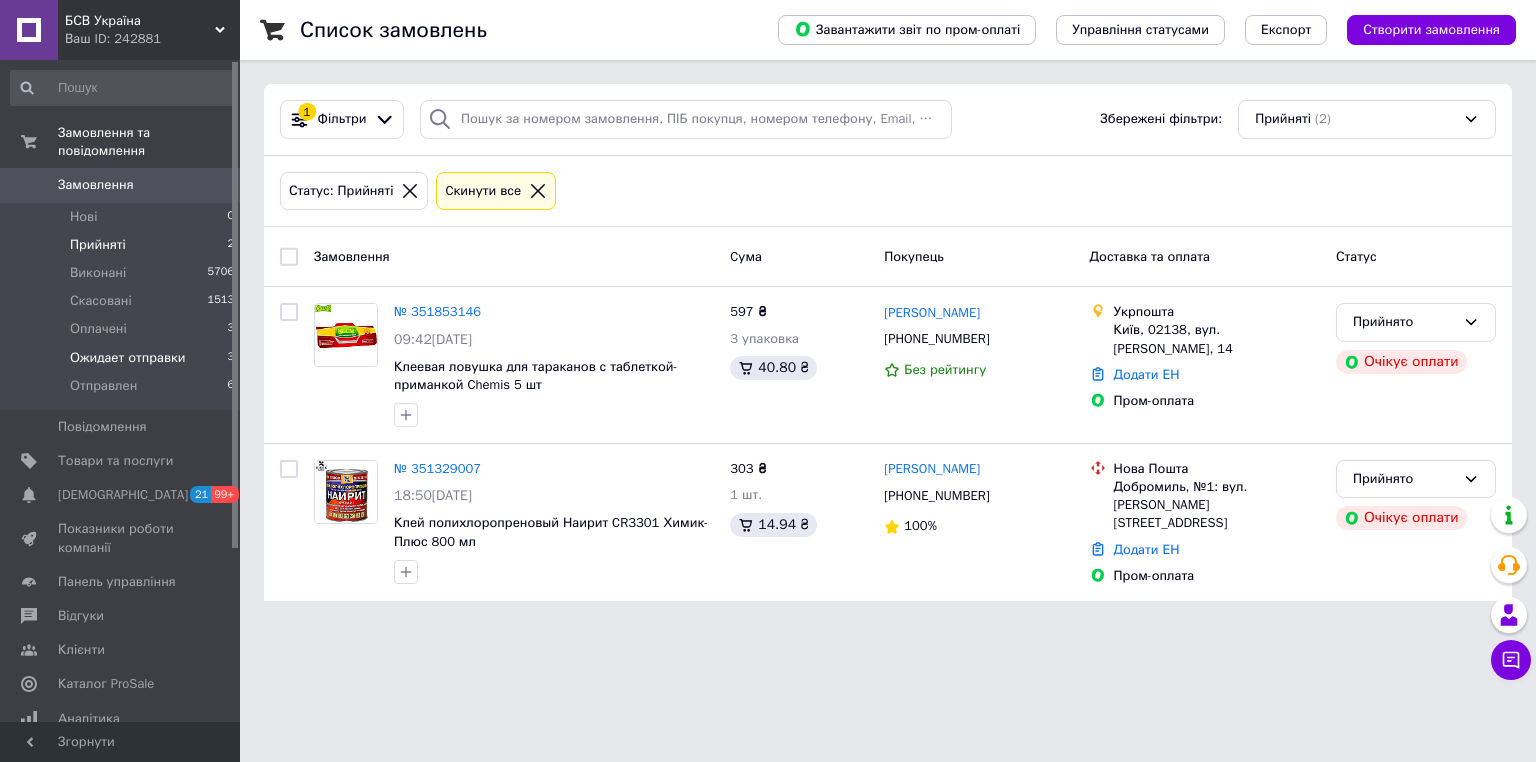 click on "Ожидает отправки 3" at bounding box center (123, 358) 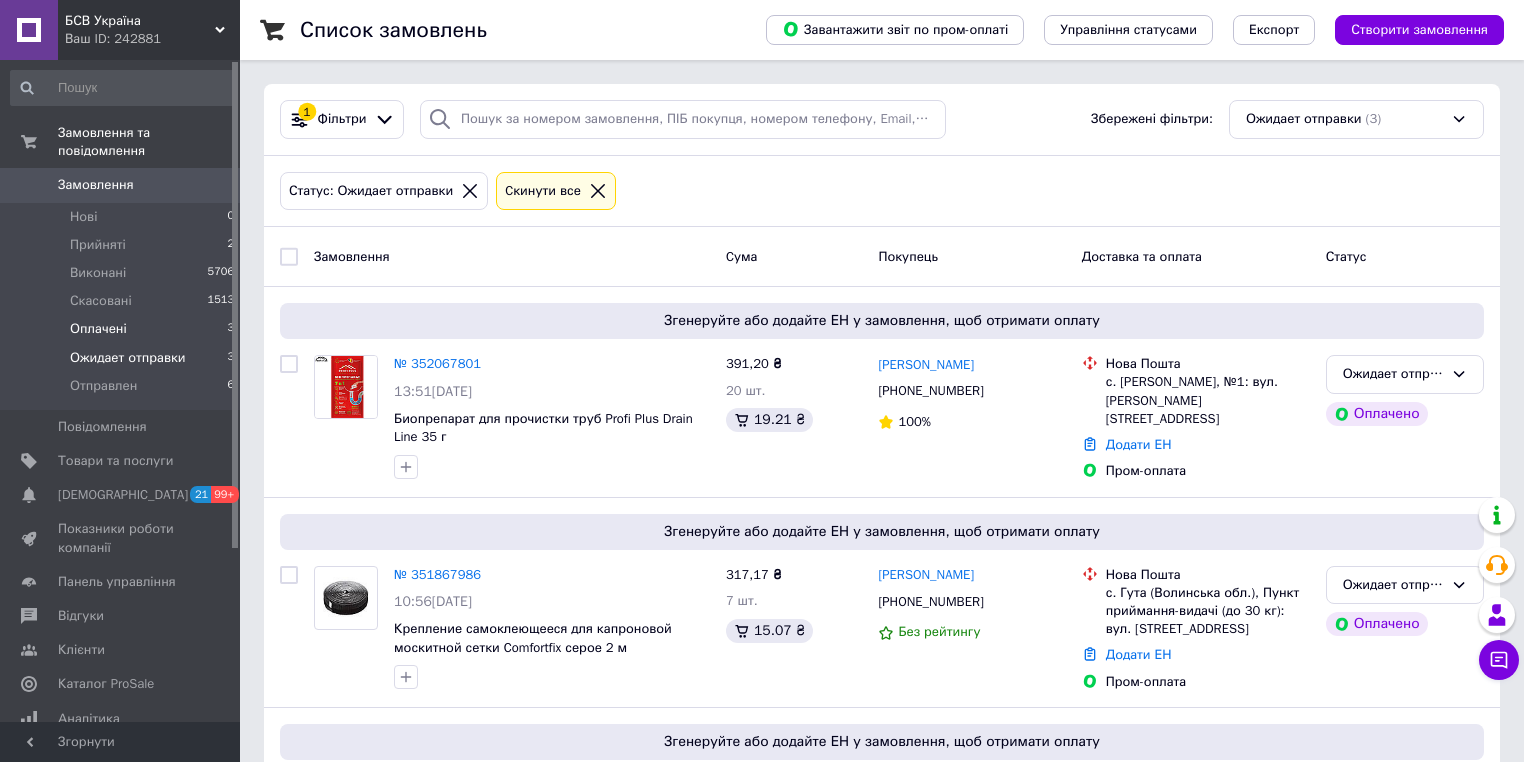 click on "Оплачені" at bounding box center [98, 329] 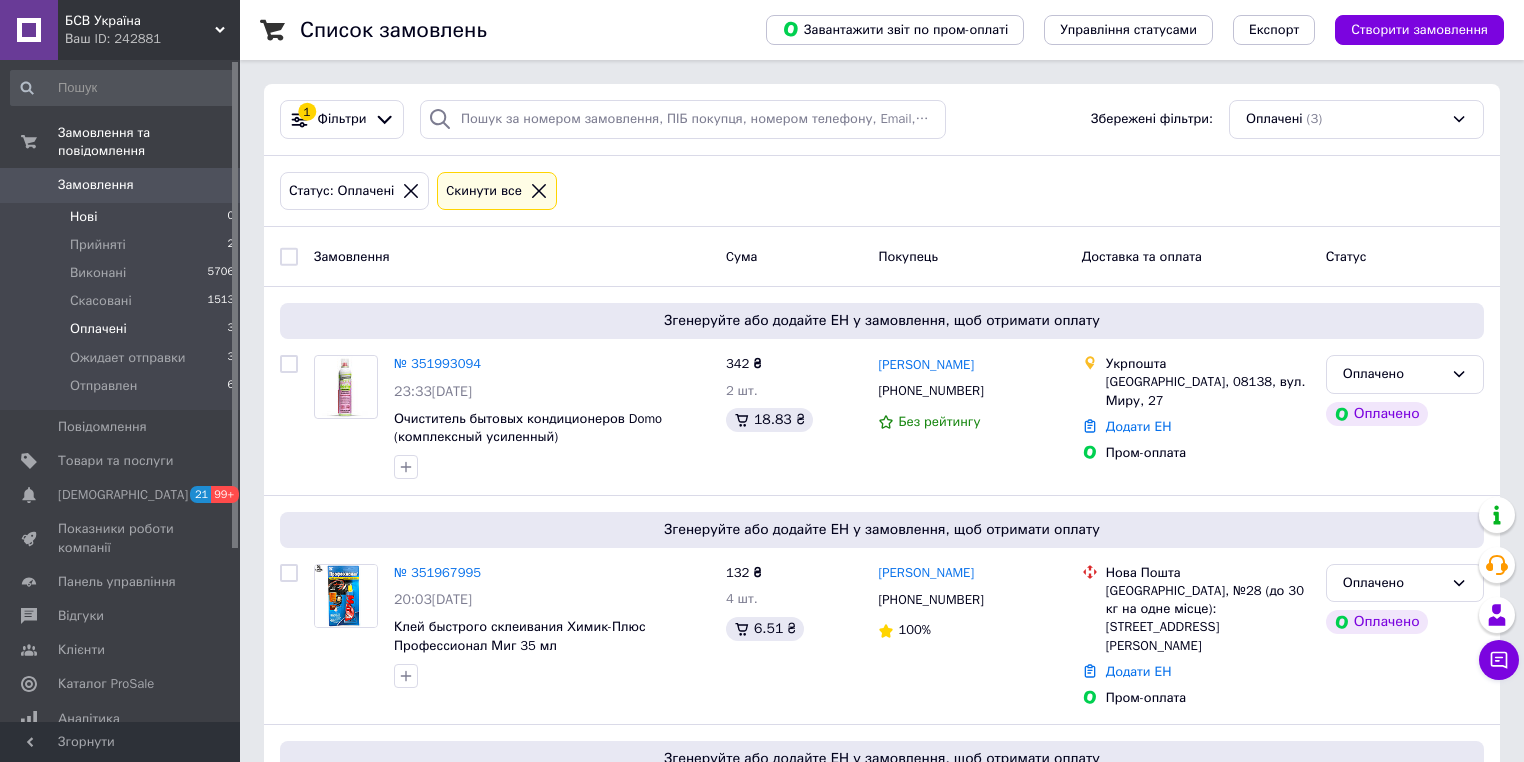 click on "Нові 0" at bounding box center [123, 217] 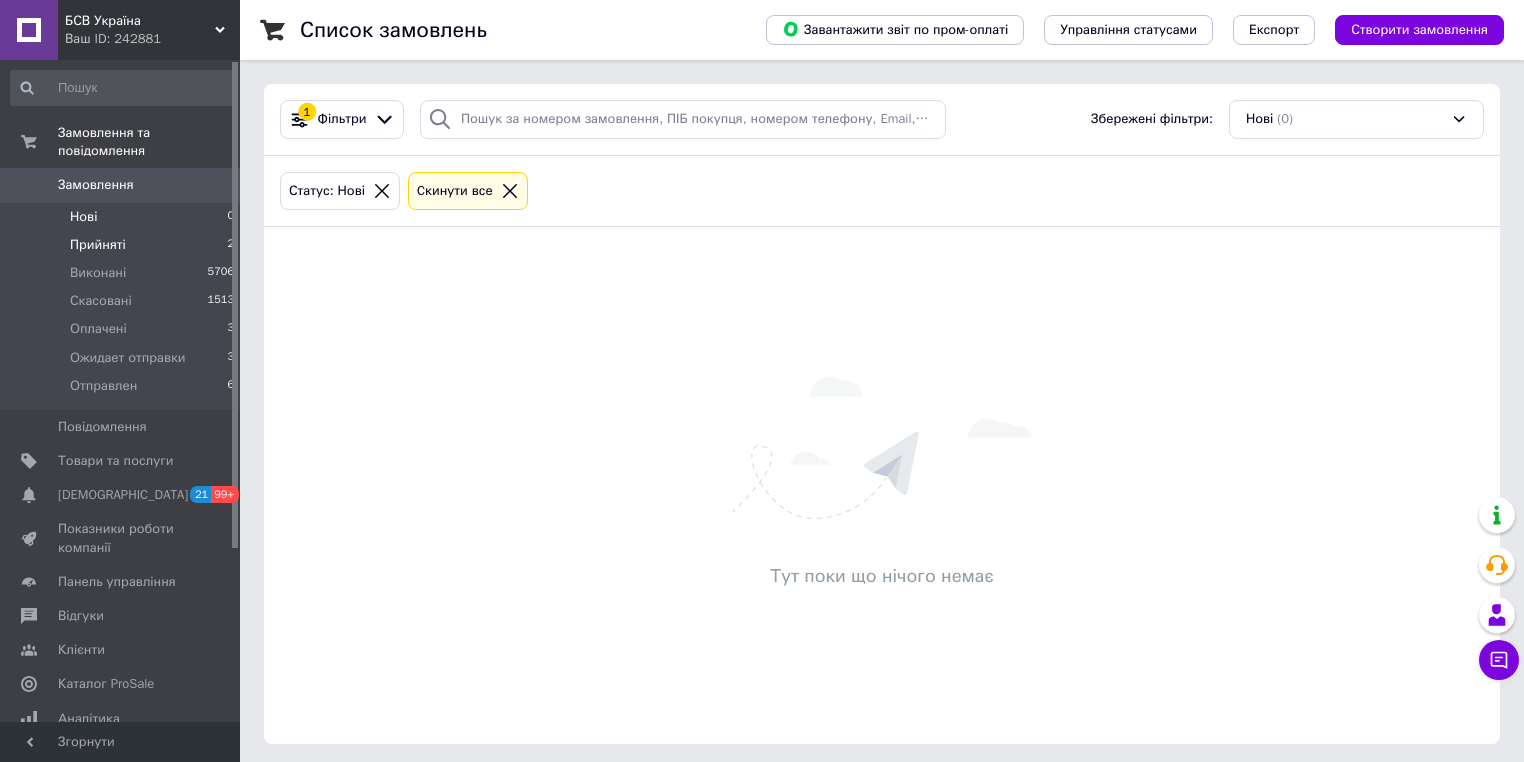 click on "Прийняті 2" at bounding box center (123, 245) 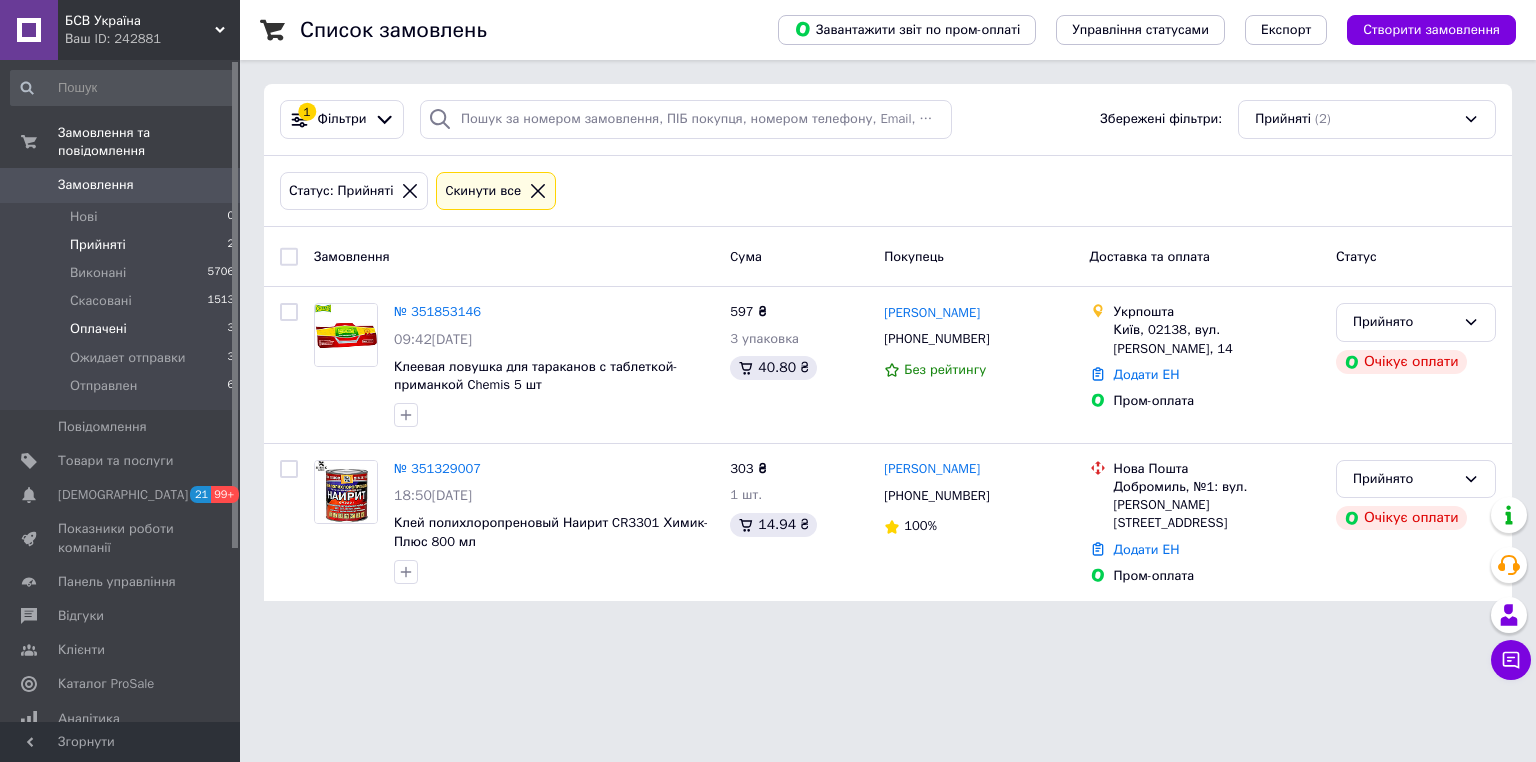 click on "Оплачені 3" at bounding box center [123, 329] 